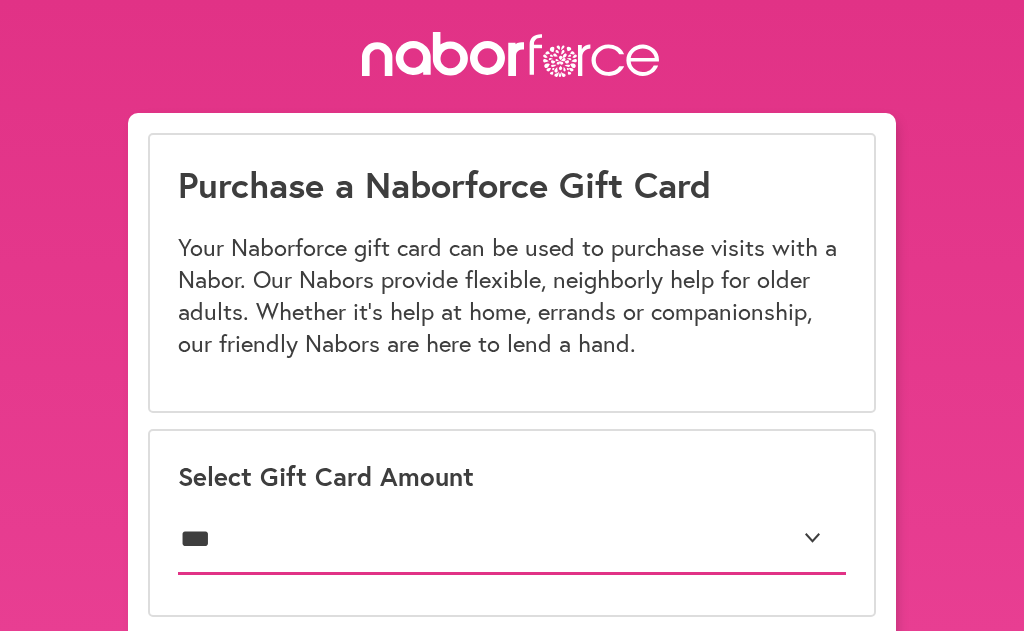 click on "[CARD_NUMBER]" at bounding box center (512, 540) 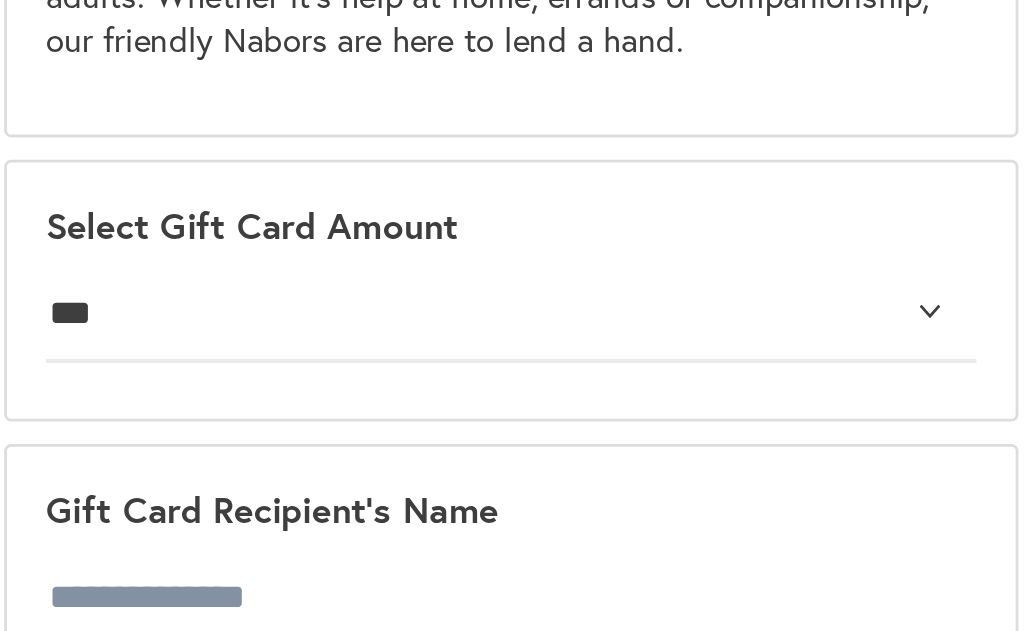 click on "Select Gift Card Amount" at bounding box center (512, 340) 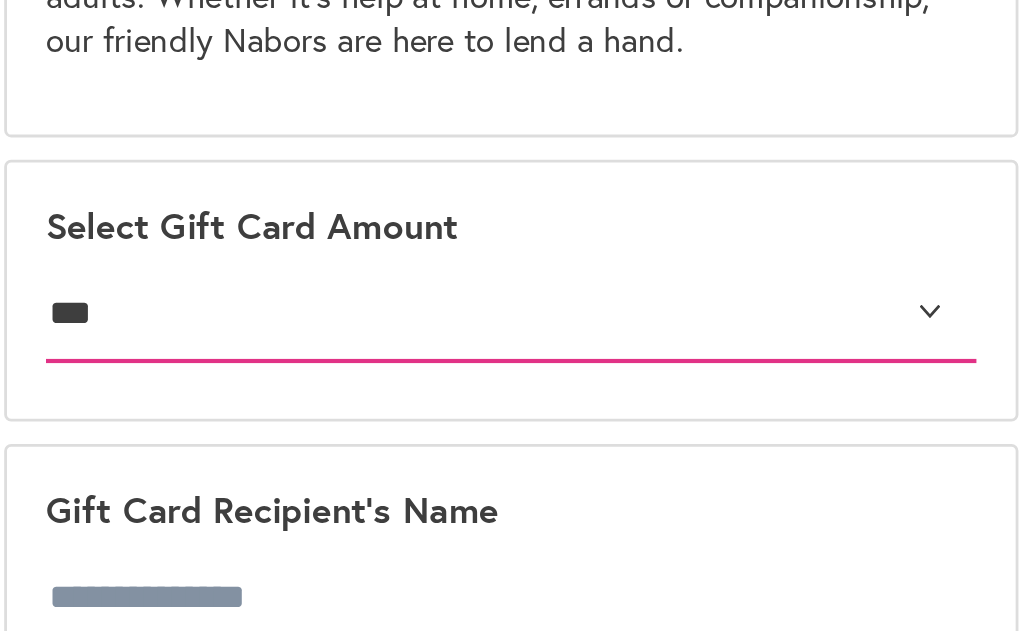 click on "[CARD_NUMBER]" at bounding box center [512, 404] 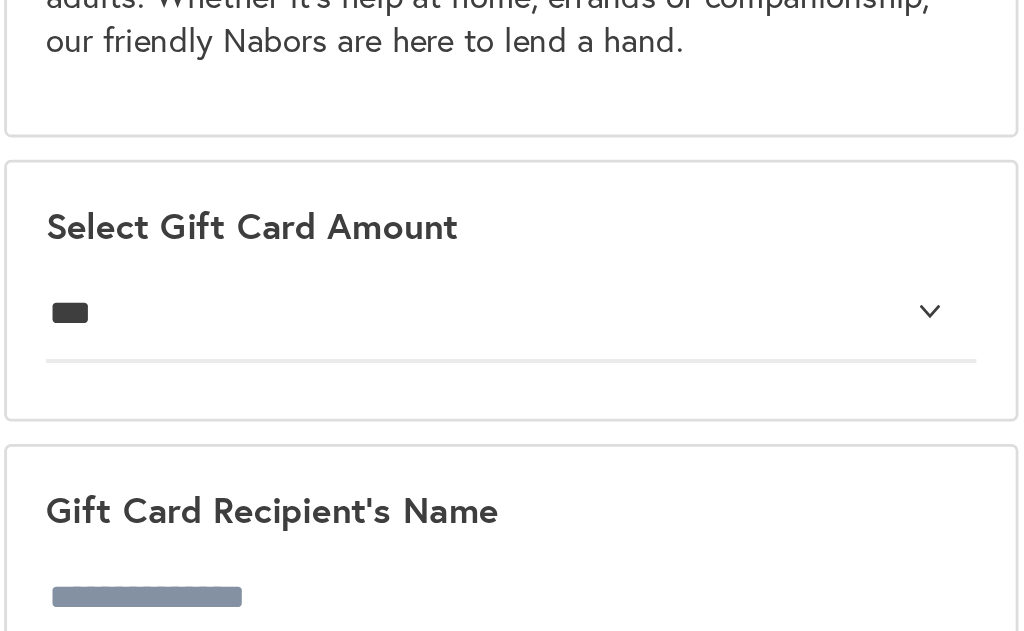 click on "Purchase a Naborforce Gift Card Your Naborforce gift card can be used to purchase visits with a Nabor. Our Nabors provide flexible, neighborly help for older adults. Whether it’s help at home, errands or companionship, our friendly Nabors are here to lend a hand. Select Gift Card Amount [CARD_NUMBER] Gift Card Recipient's Name Gift Card Sender's Information Would You Like To Include A Message? Yes, include a message How Would You Like The Gift Card Delivered? [ADDRESS] [ADDRESS] Where Would You Like This Email Sent? [EMAIL_ADDRESS] Cardholder Name Billing Address [NAME] [ADDRESS] [CITY] [STATE] [ZIP_CODE] [COUNTRY] [PHONE] [EMAIL_ADDRESS] [NAME] [ADDRESS] [CITY] [STATE] [ZIP_CODE] [COUNTRY] [PHONE] [EMAIL_ADDRESS]" at bounding box center [512, 1262] 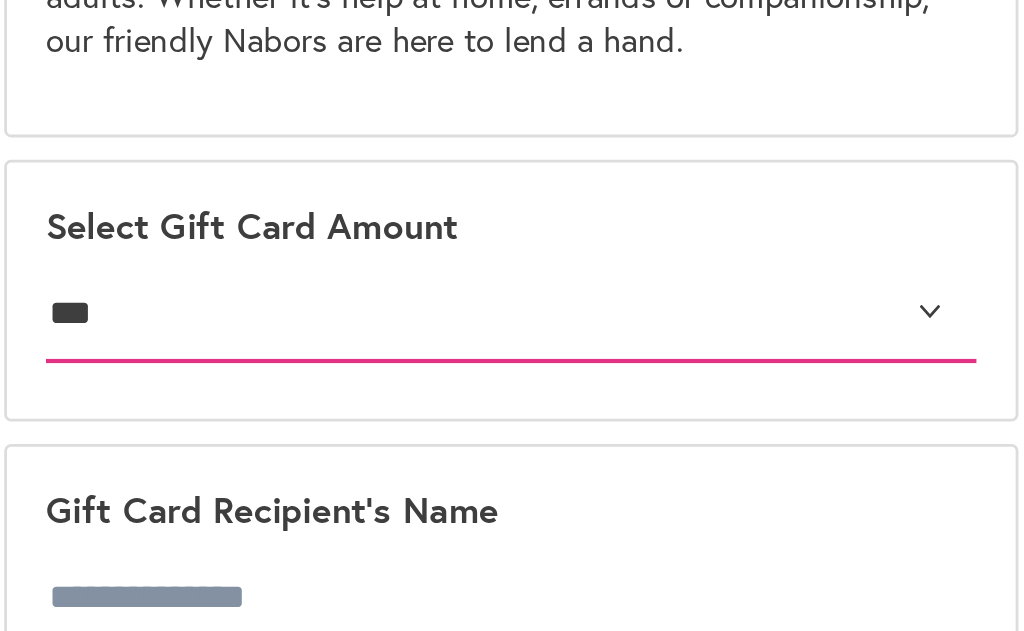 click on "[CARD_NUMBER]" at bounding box center [512, 404] 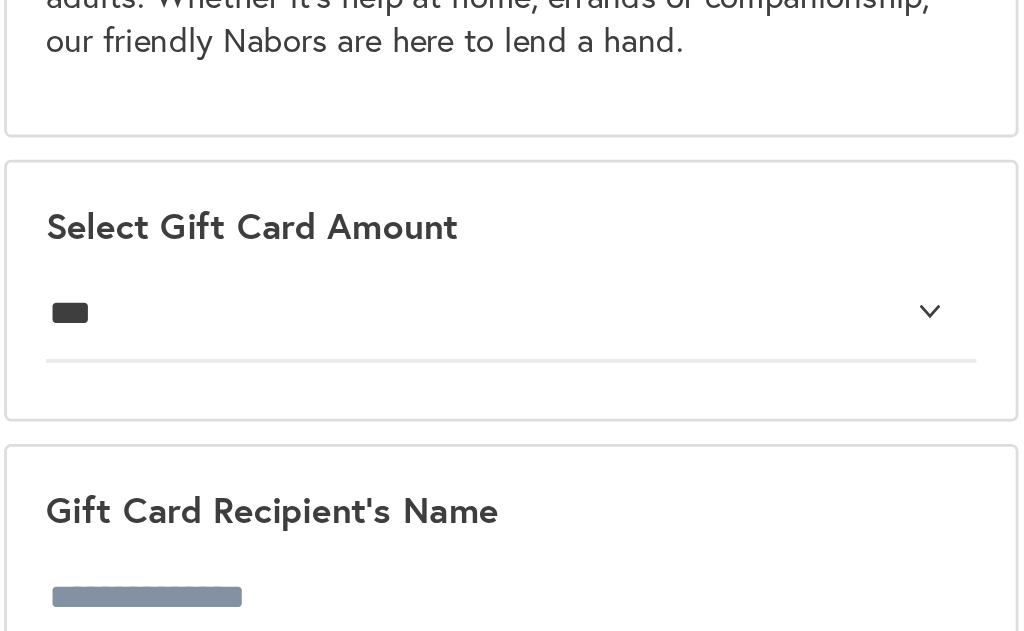 click on "Select Gift Card Amount [CARD_NUMBER]" at bounding box center (512, 387) 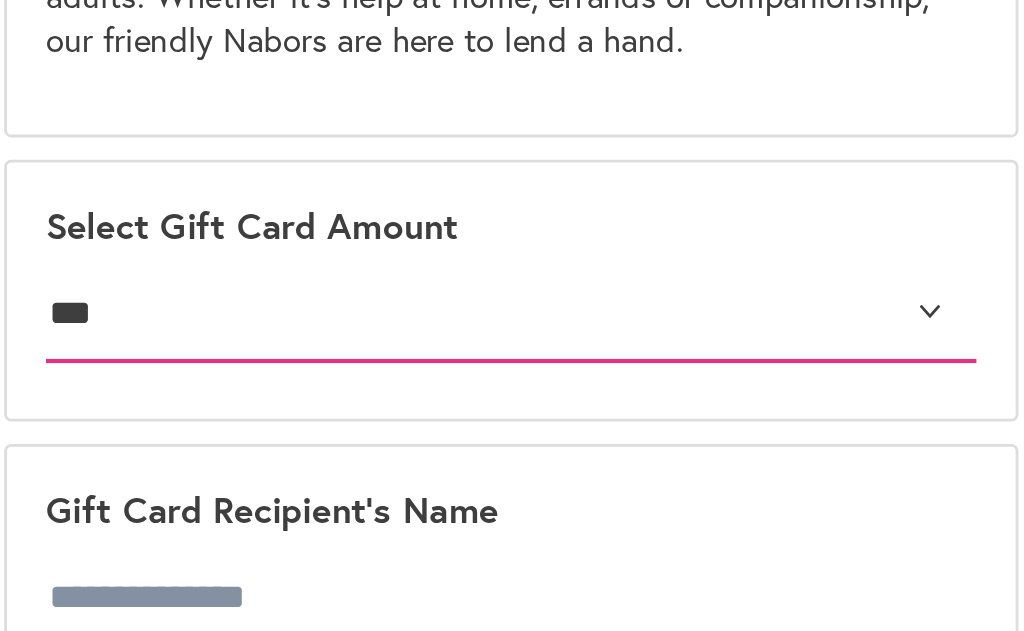 click on "[CARD_NUMBER]" at bounding box center [512, 404] 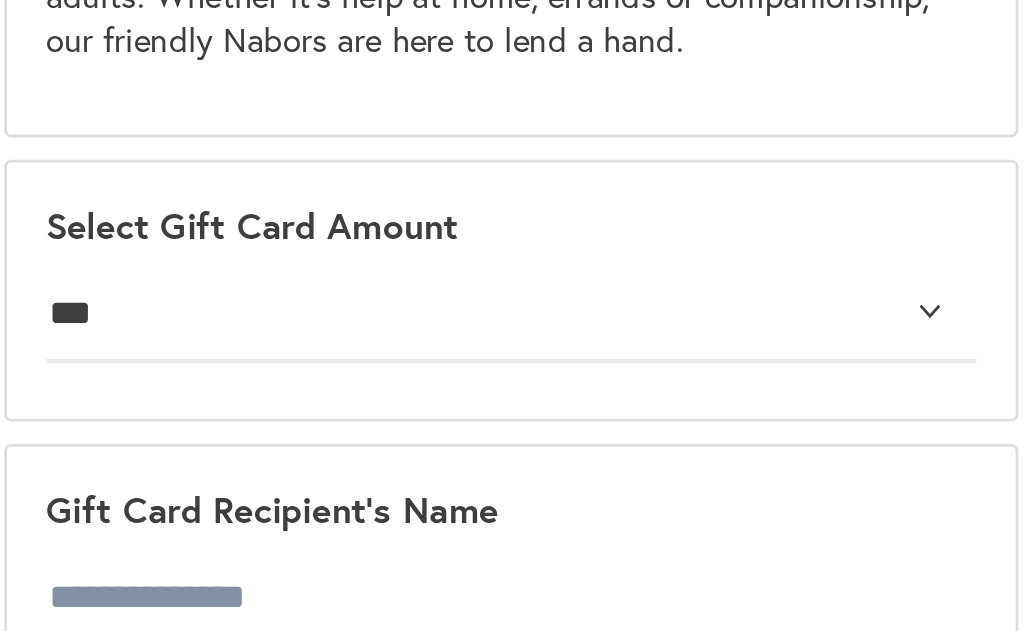 click on "Purchase a Naborforce Gift Card Your Naborforce gift card can be used to purchase visits with a Nabor. Our Nabors provide flexible, neighborly help for older adults. Whether it’s help at home, errands or companionship, our friendly Nabors are here to lend a hand." at bounding box center [512, 136] 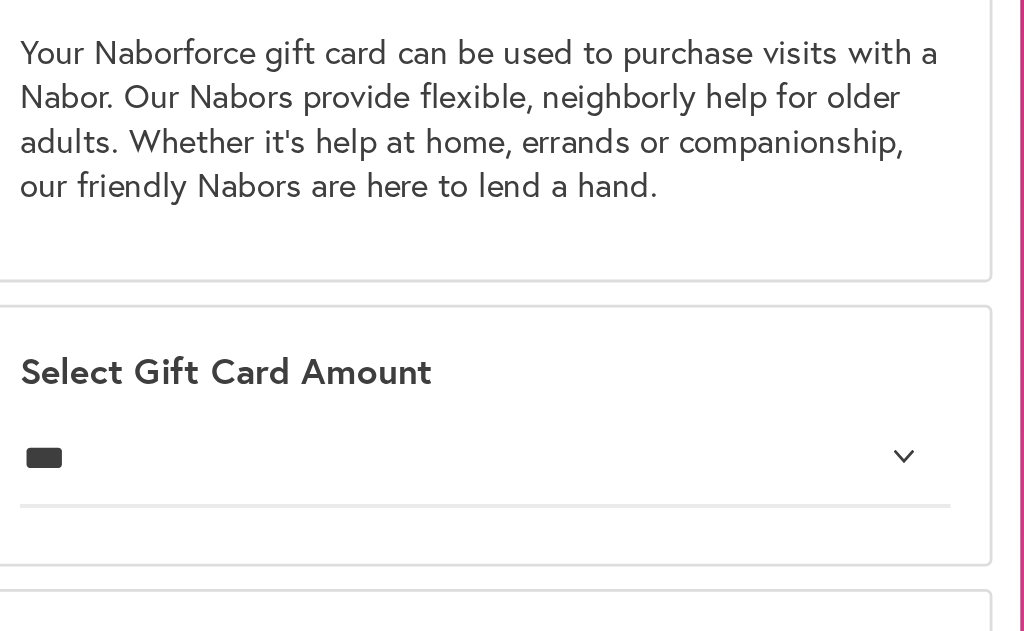 scroll, scrollTop: 0, scrollLeft: 0, axis: both 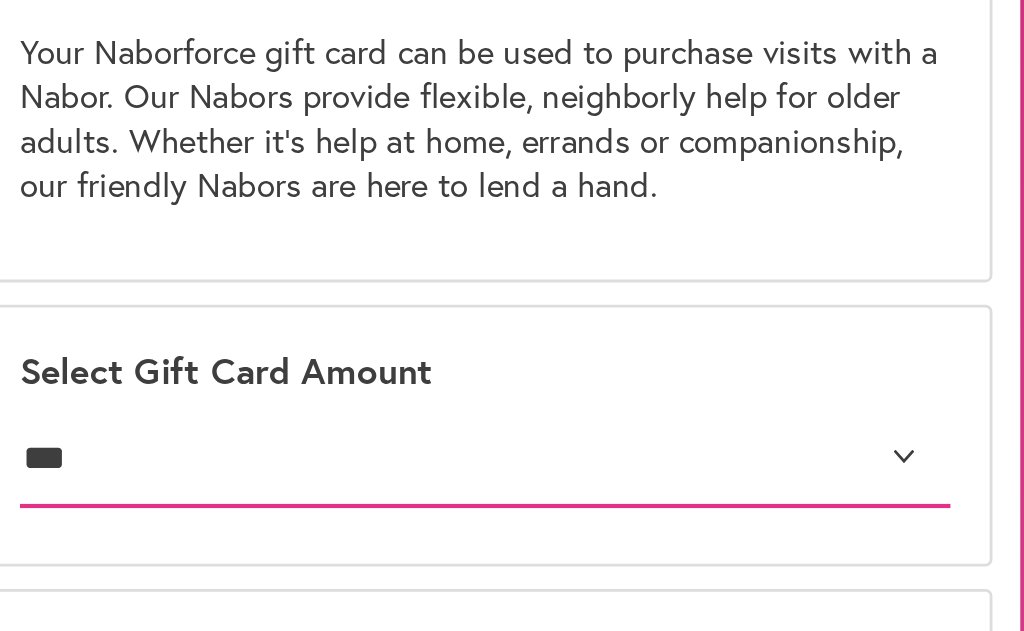click on "[CARD_NUMBER]" at bounding box center (512, 362) 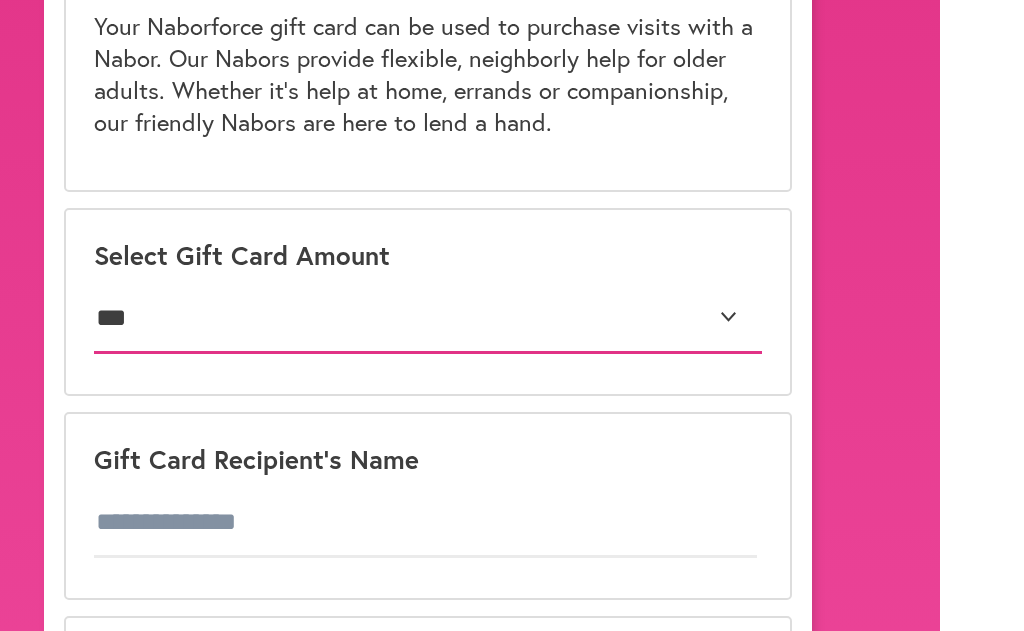 click on "[CARD_NUMBER]" at bounding box center [512, 319] 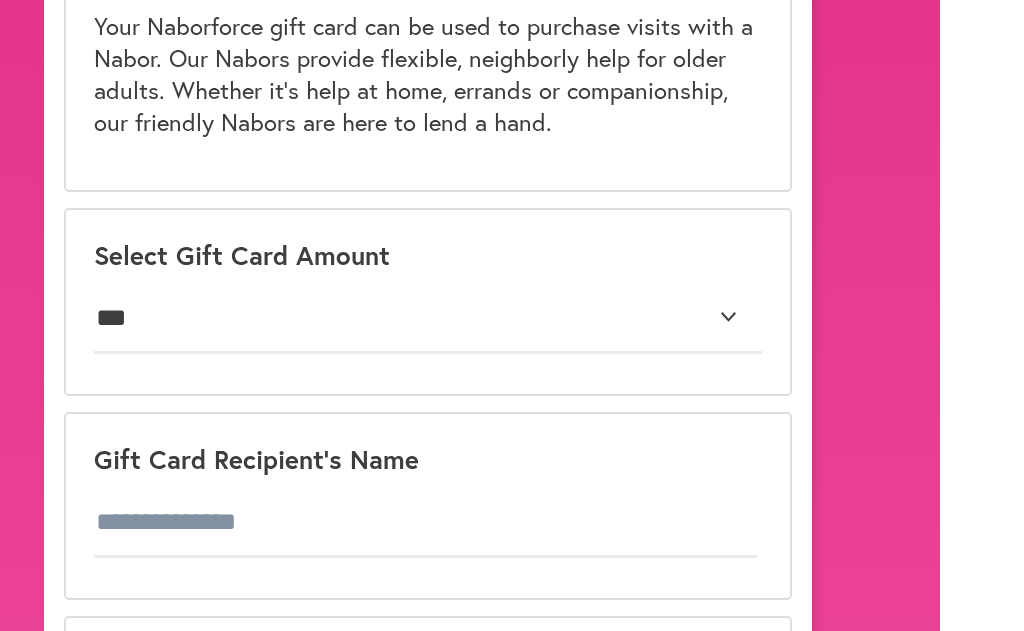 click on "Gift Card Recipient's Name" at bounding box center (512, 459) 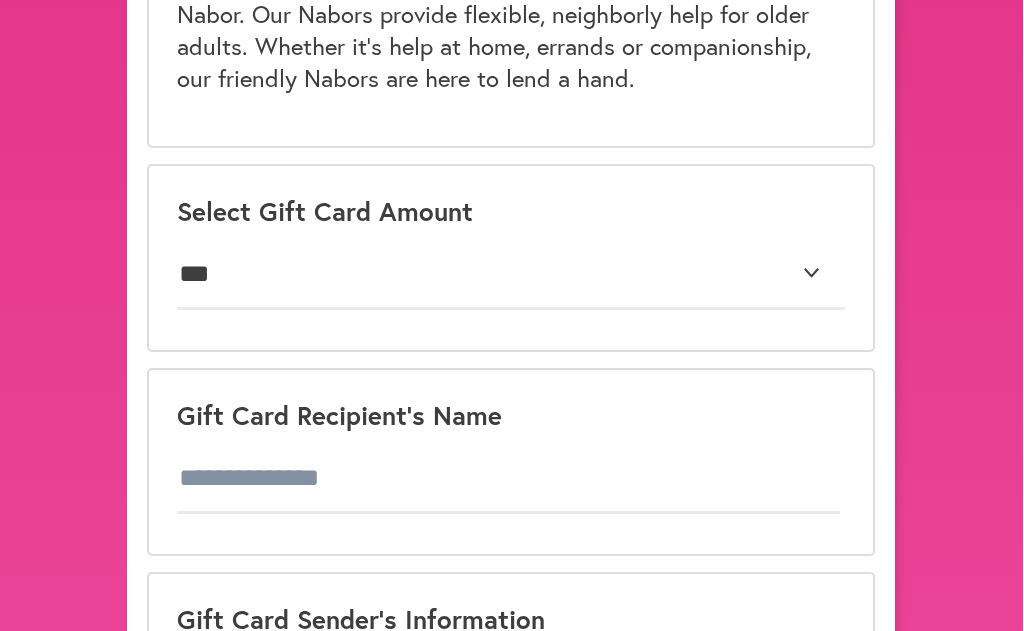 click on "Gift Card Recipient's Name" at bounding box center (512, 462) 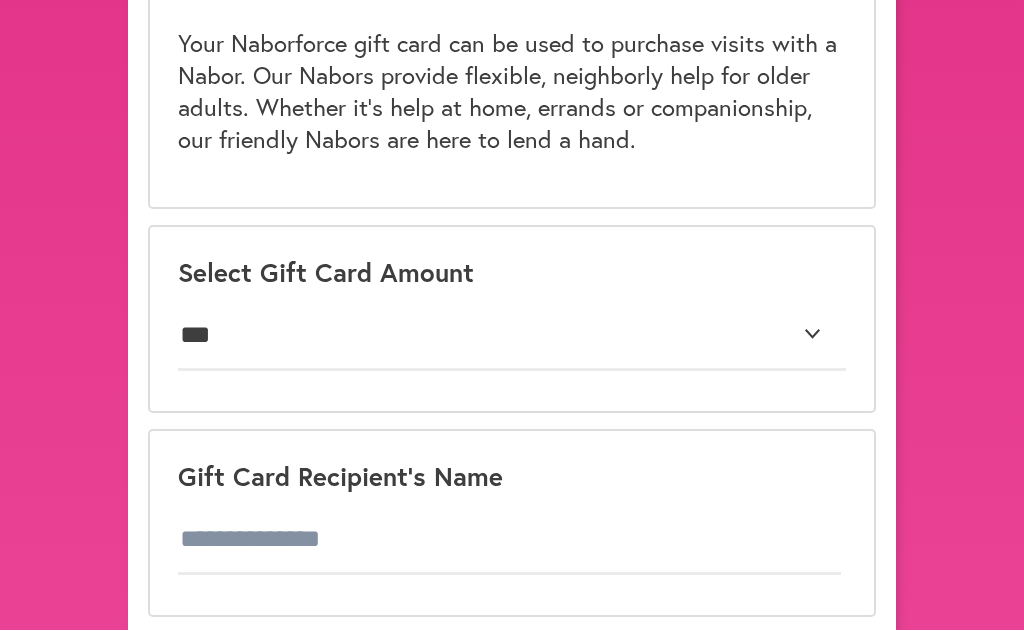 click on "[CARD_NUMBER]" at bounding box center (512, 337) 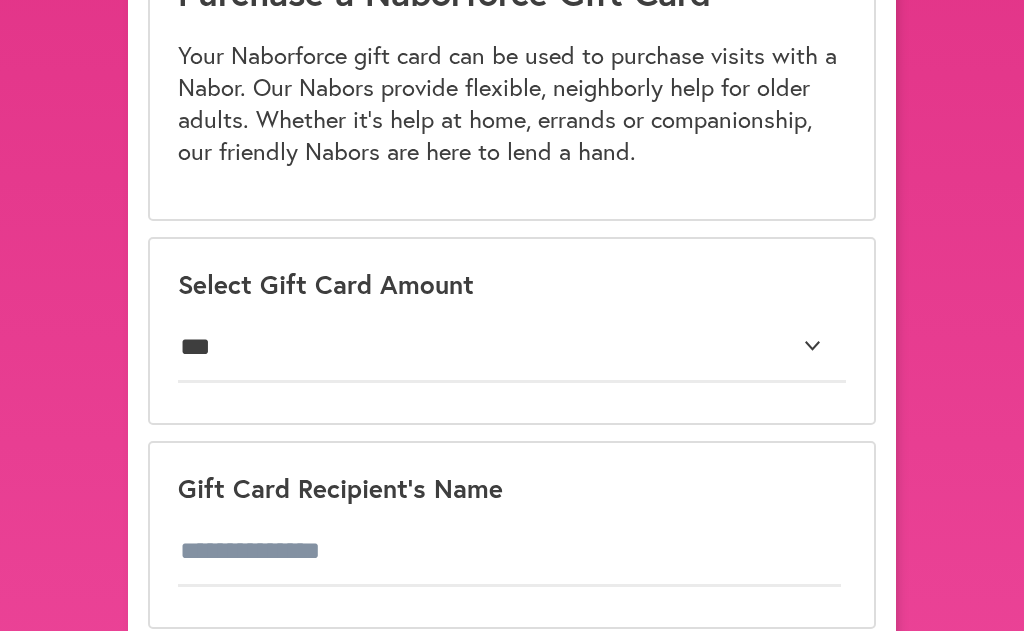 scroll, scrollTop: 216, scrollLeft: 0, axis: vertical 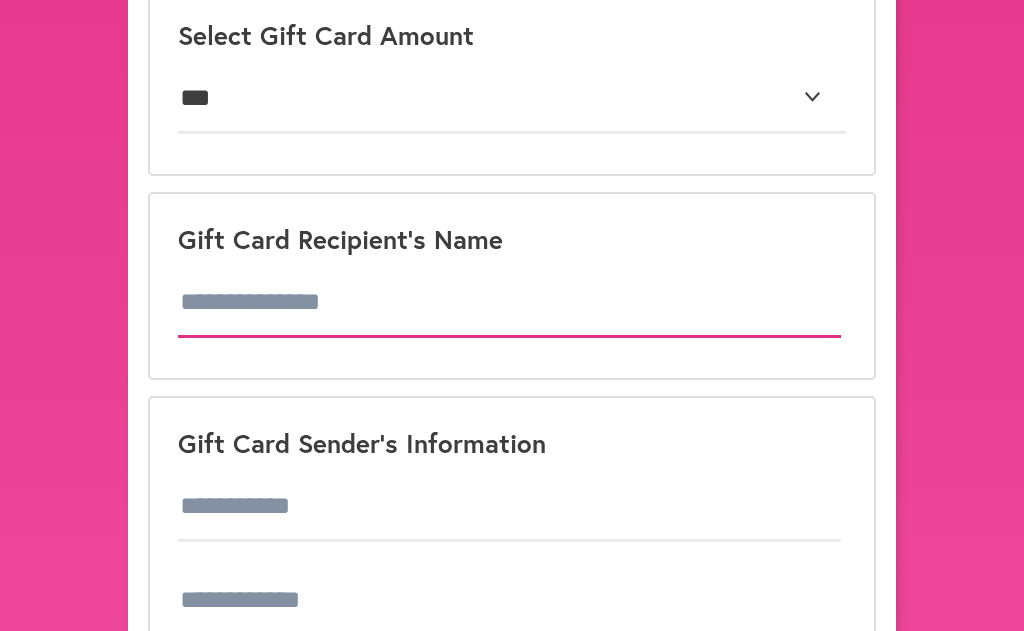 click at bounding box center [509, 303] 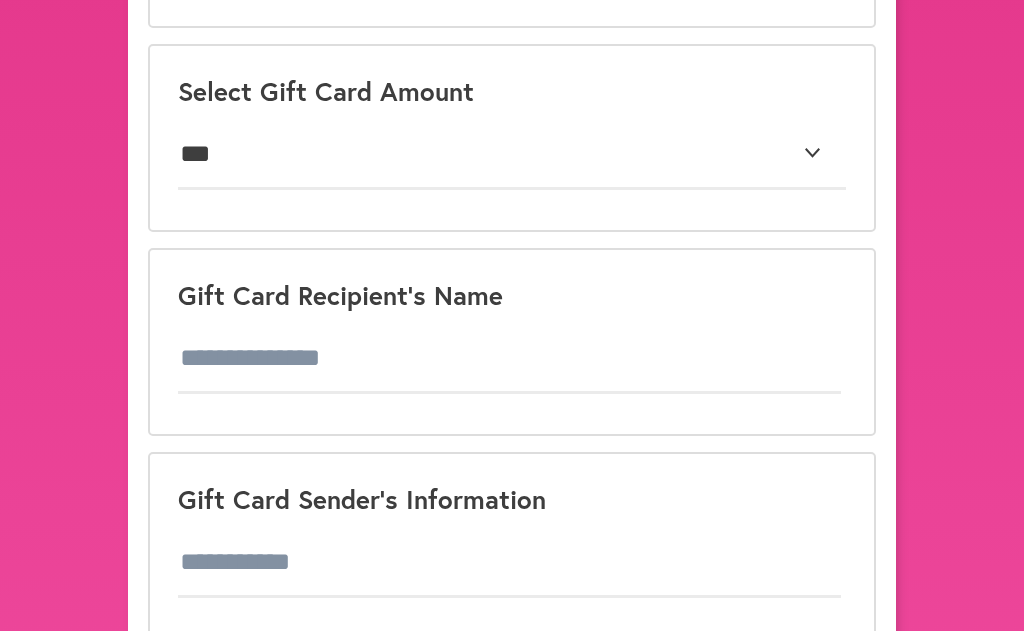 click on "Gift Card Sender's Information" at bounding box center (512, 593) 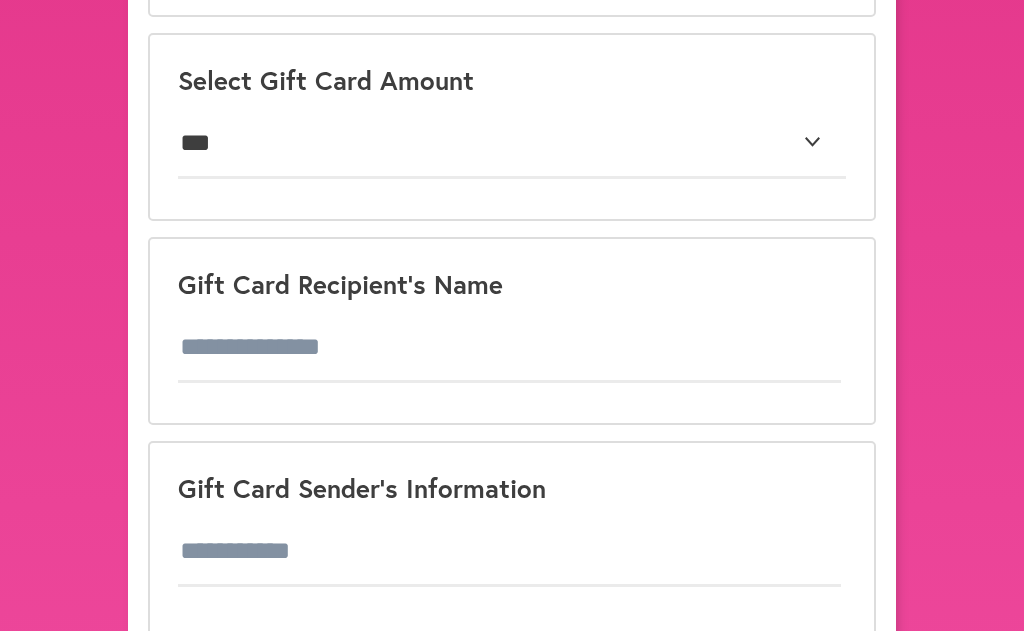 click on "Gift Card Sender's Information" at bounding box center [512, 488] 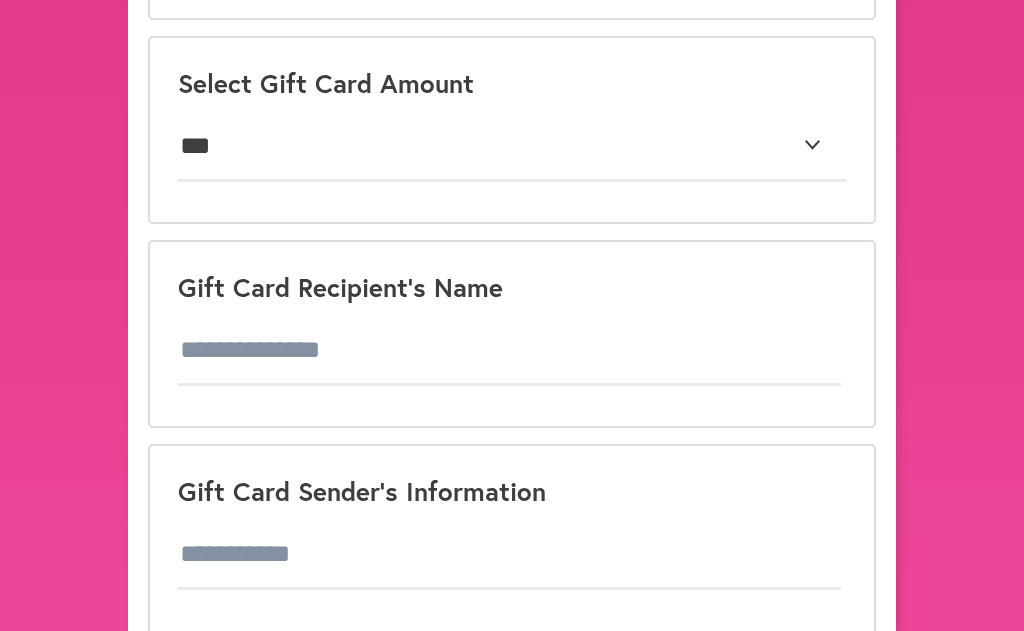 click on "Gift Card Sender's Information" at bounding box center [512, 491] 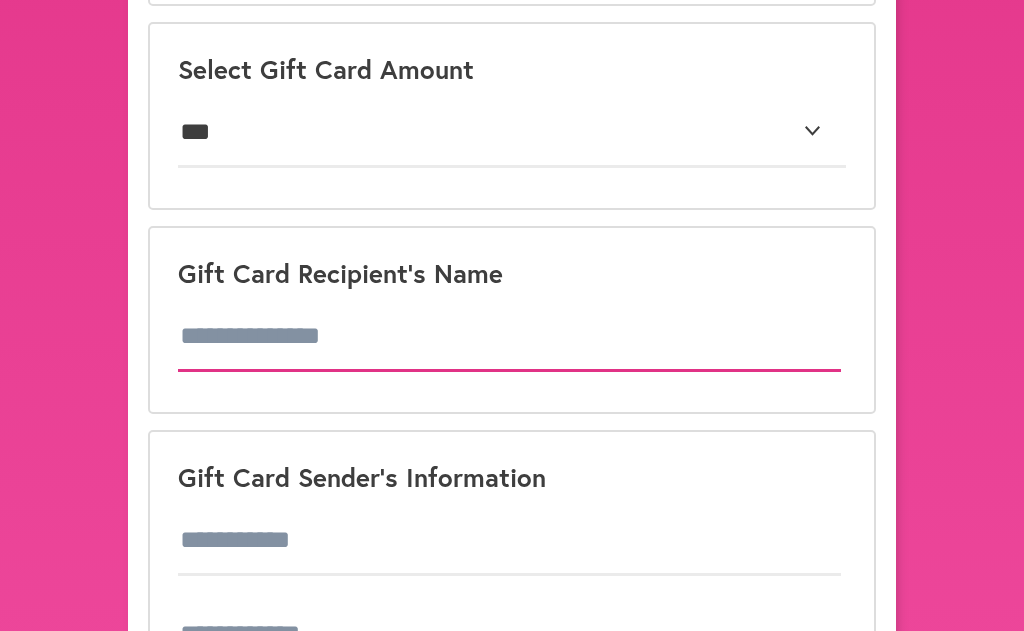 click at bounding box center [509, 337] 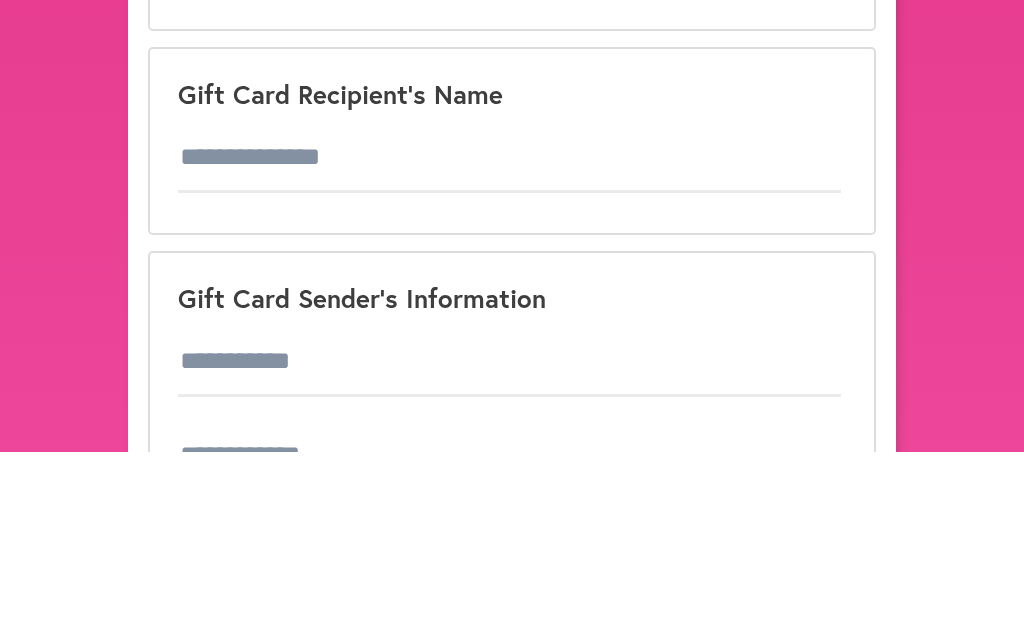 click on "Gift Card Sender's Information" at bounding box center (512, 477) 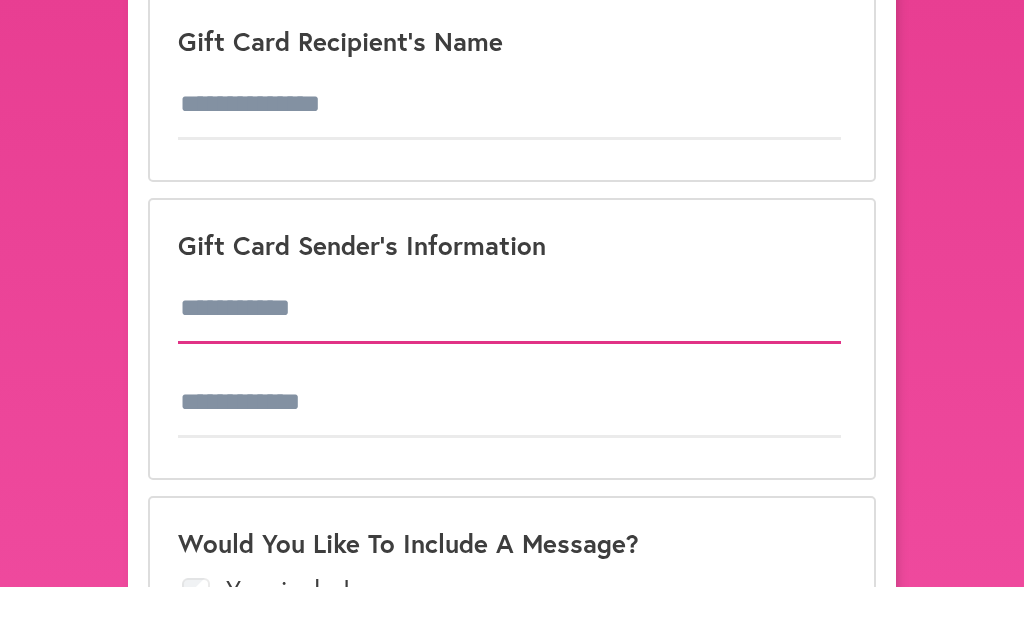 click at bounding box center [509, 353] 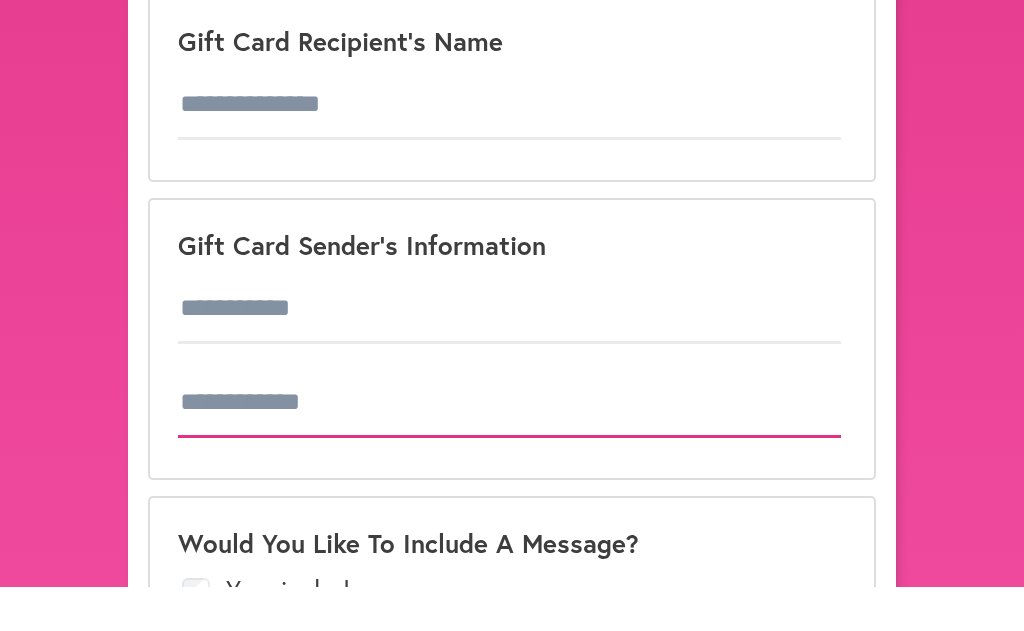 click at bounding box center [509, 447] 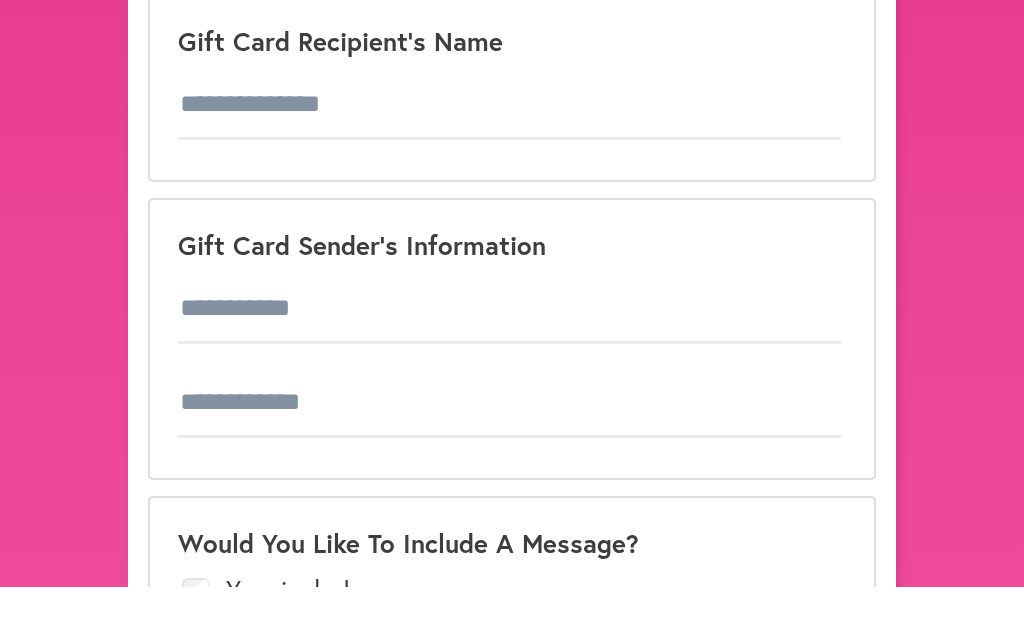 click on "Would You Like To Include A Message? Yes, include a message" at bounding box center [512, 619] 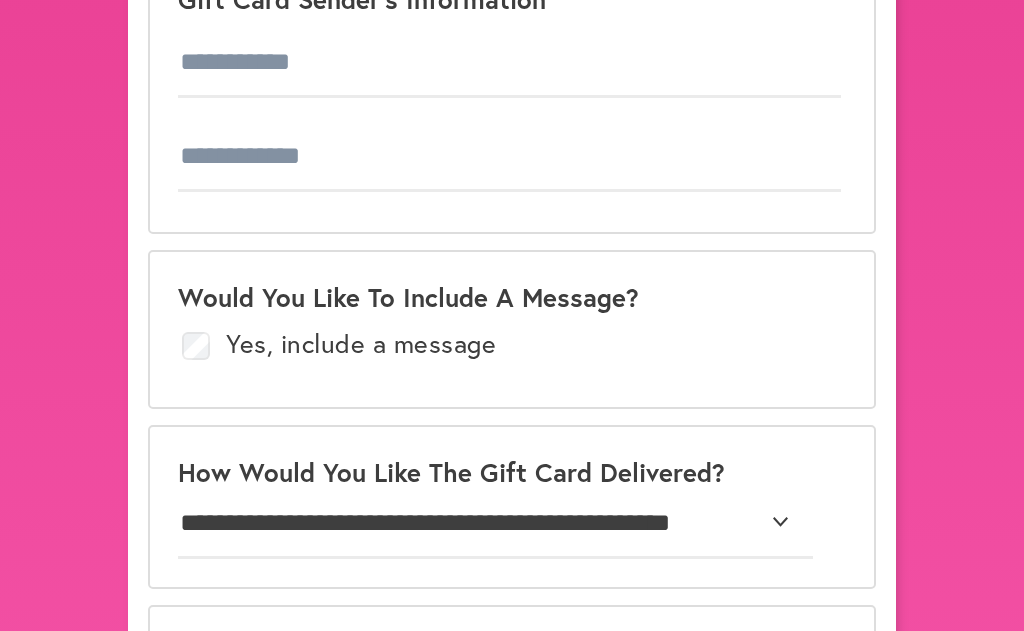 click on "How Would You Like The Gift Card Delivered?" at bounding box center (512, 472) 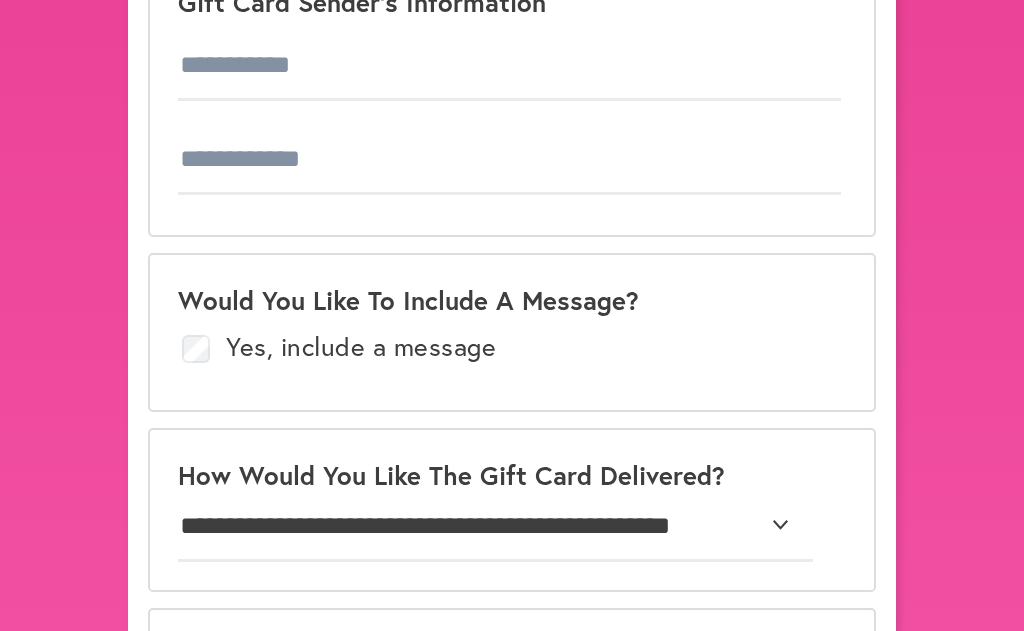 click on "[ADDRESS] [ADDRESS]" at bounding box center (495, 528) 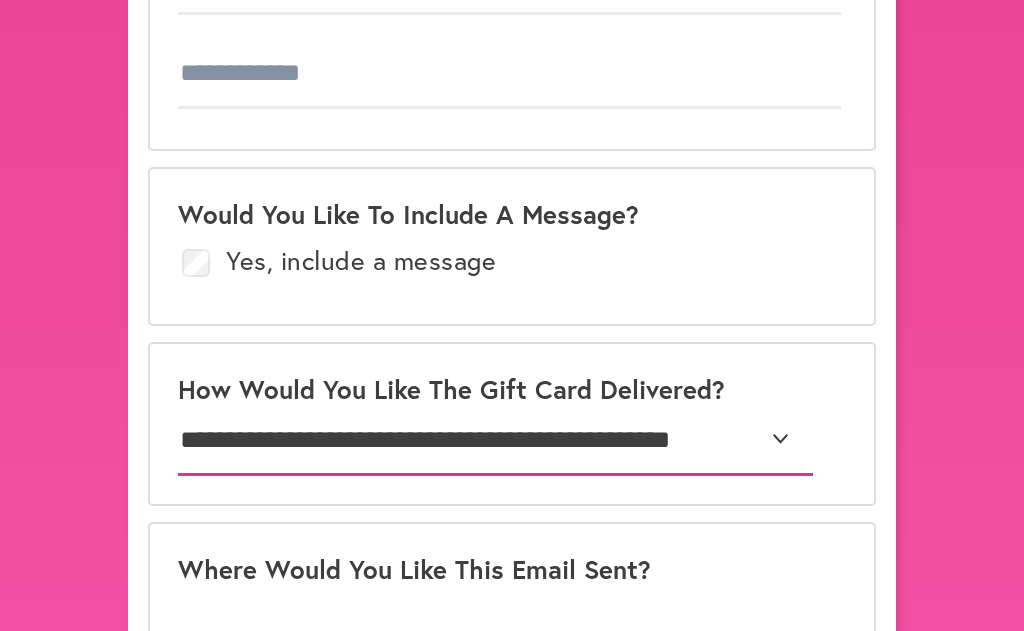 click on "[ADDRESS] [ADDRESS]" at bounding box center (495, 441) 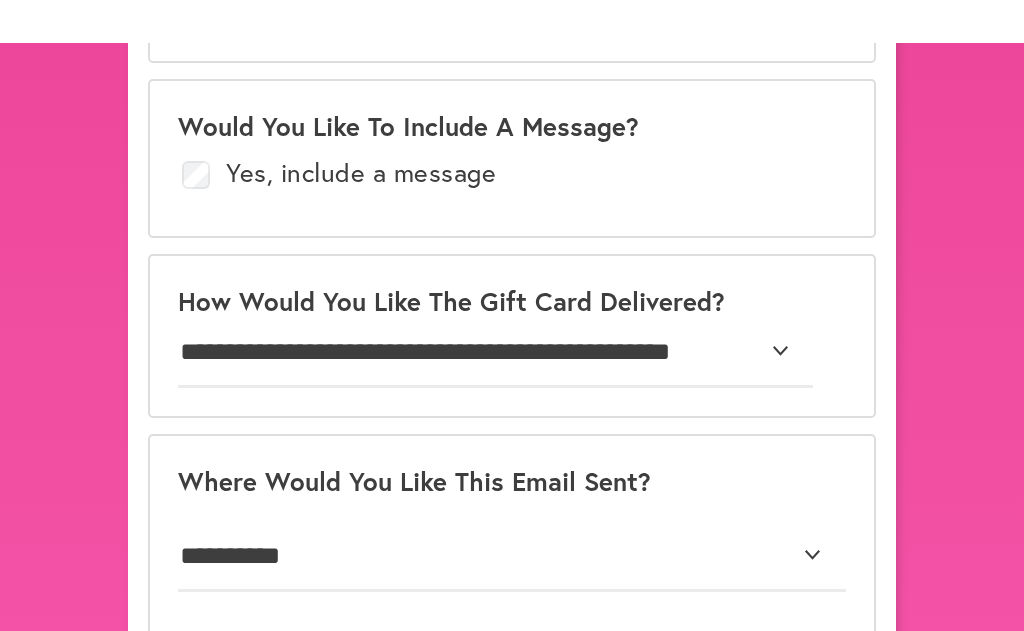click on "Where Would You Like This Email Sent?" at bounding box center (512, 438) 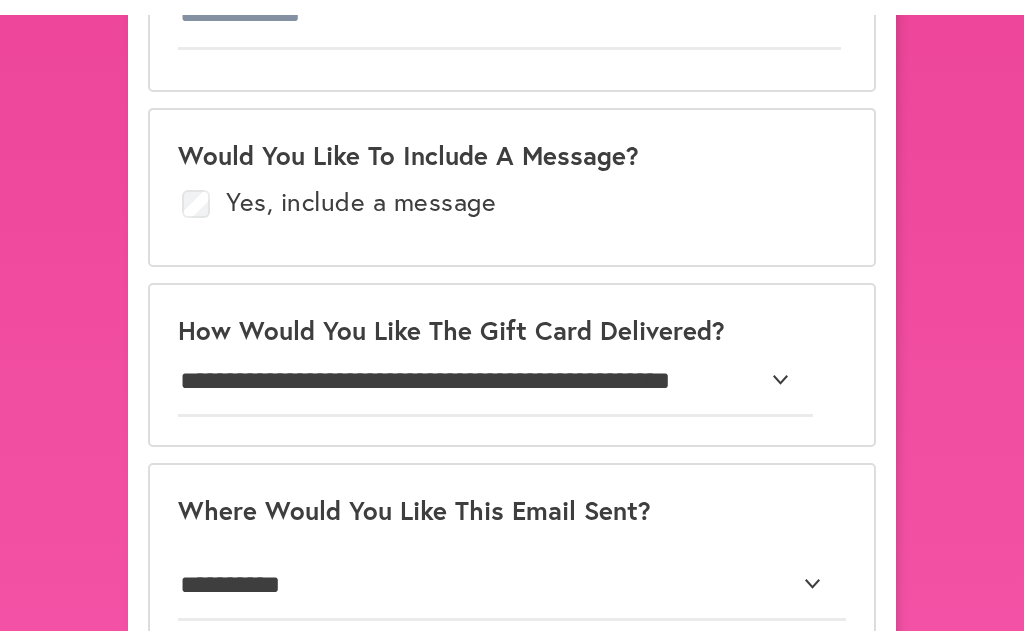 click on "**********" at bounding box center [512, 554] 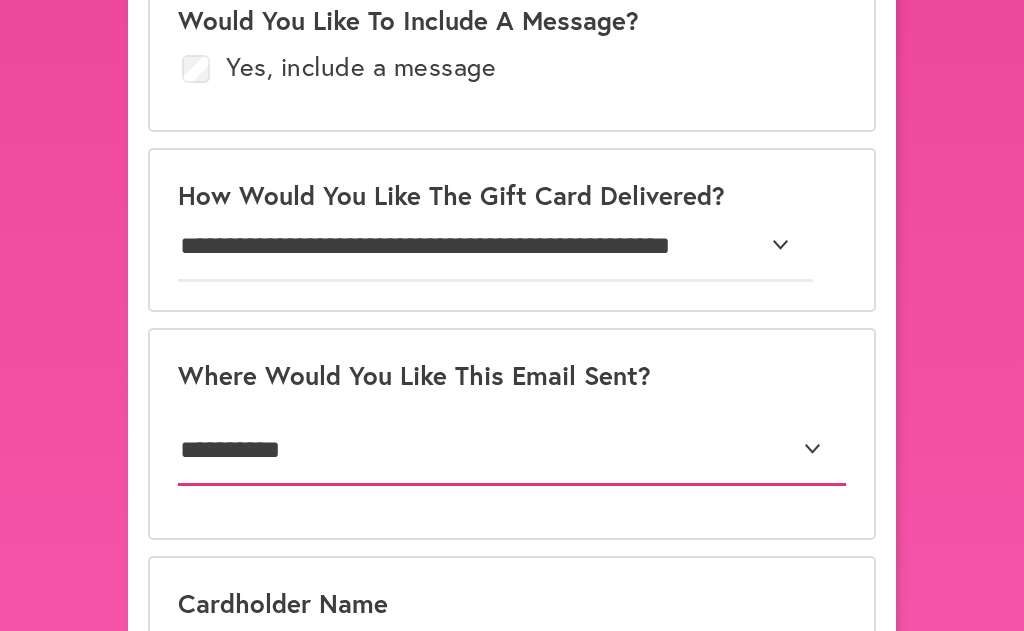 click on "[EMAIL_ADDRESS]" at bounding box center [512, 452] 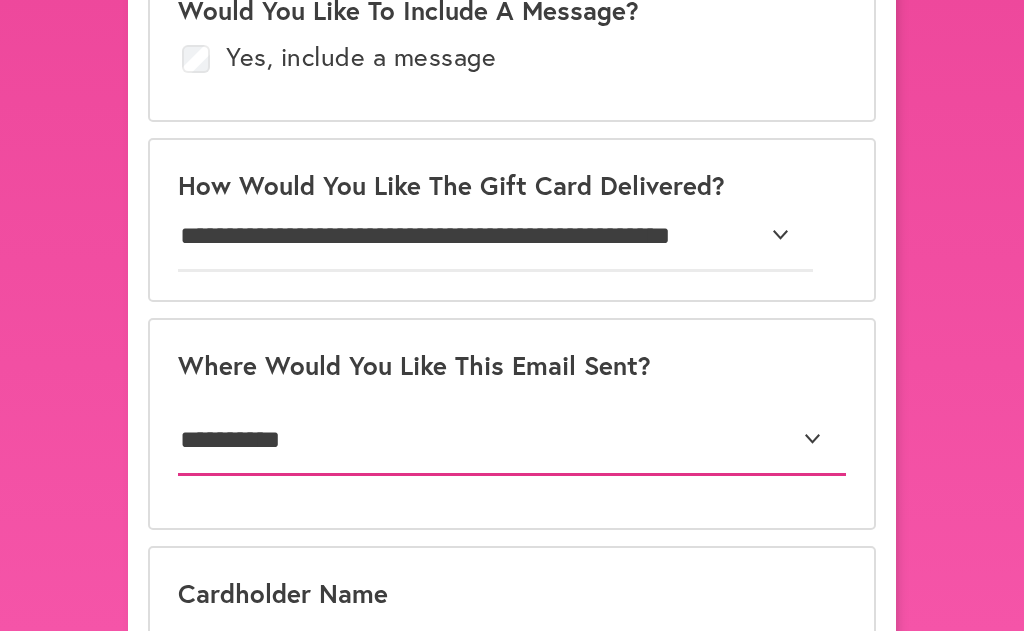 click on "[EMAIL_ADDRESS]" at bounding box center (512, 441) 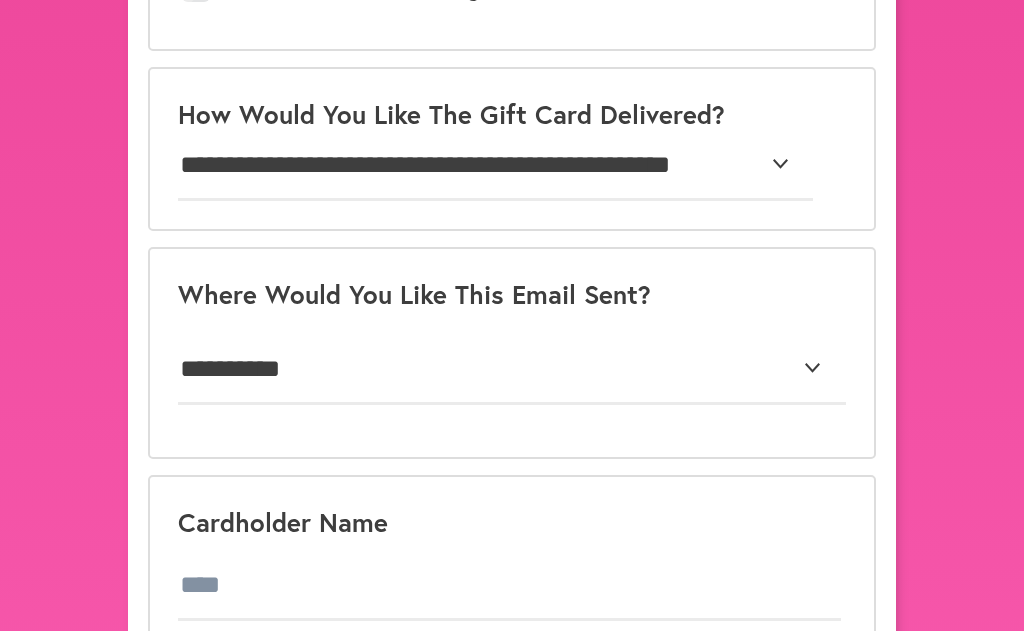 click on "Cardholder Name" at bounding box center (512, 570) 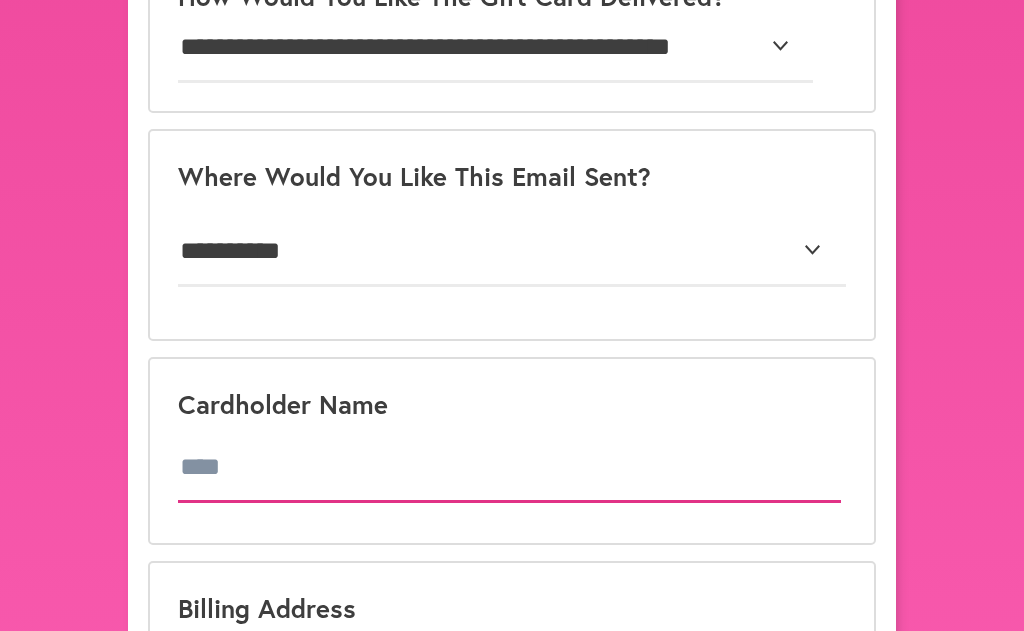 click at bounding box center (509, 468) 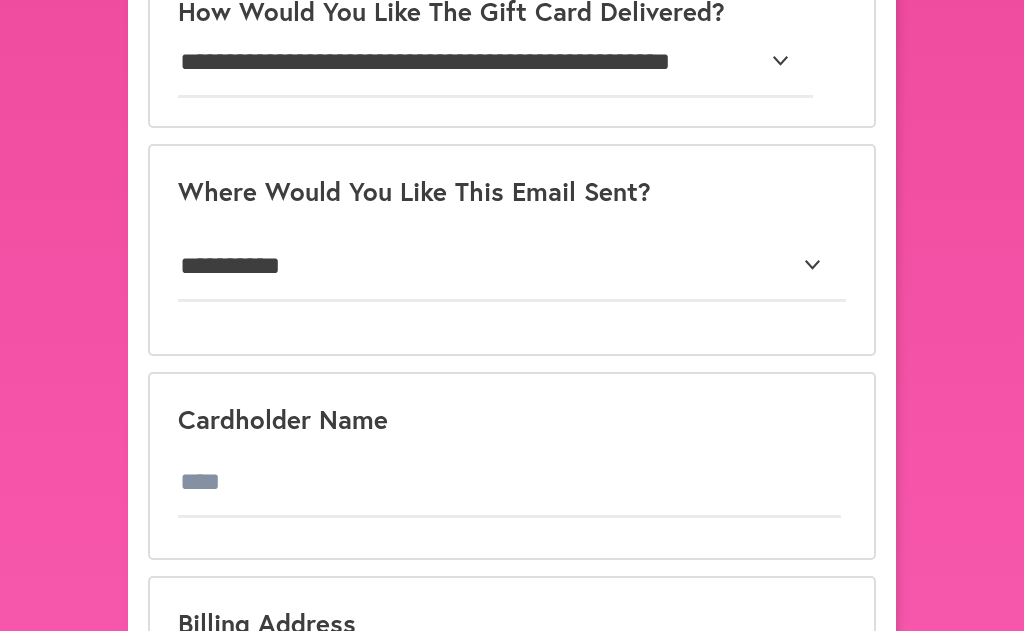 click on "close Purchase a Naborforce Gift Card Your Naborforce gift card can be used to purchase visits with a Nabor. Our Nabors provide flexible, neighborly help for older adults. Whether it’s help at home, errands or companionship, our friendly Nabors are here to lend a hand. Select Gift Card Amount [CARD_NUMBER] Gift Card Recipient's Name Gift Card Sender's Information Would You Like To Include A Message? Yes, include a message How Would You Like The Gift Card Delivered? [ADDRESS] [ADDRESS] Where Would You Like This Email Sent? [EMAIL_ADDRESS] Cardholder Name Billing Address [NAME] [ADDRESS] [CITY] [STATE] [ZIP_CODE] [COUNTRY] [PHONE] [EMAIL_ADDRESS] [NAME] [ADDRESS] [CITY] [STATE] [ZIP_CODE] [COUNTRY] [PHONE] [EMAIL_ADDRESS]" at bounding box center [512, 6] 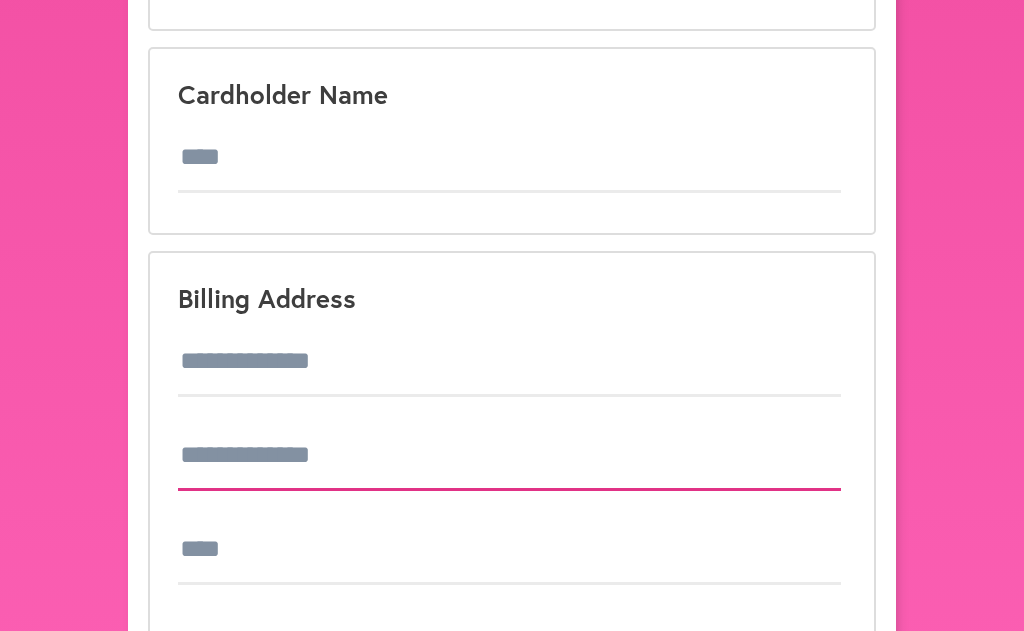 click at bounding box center (509, 456) 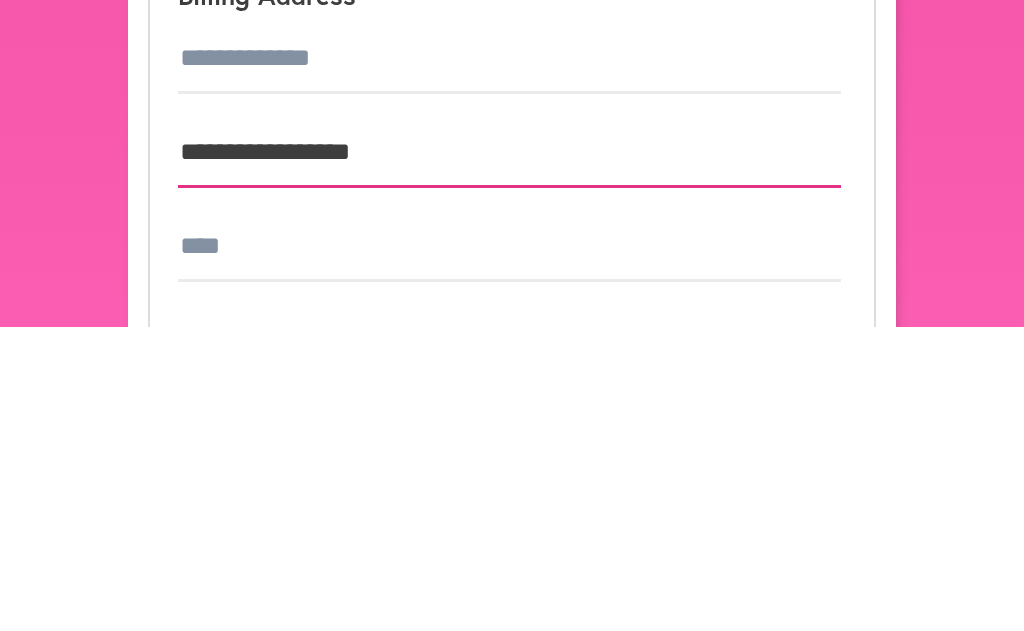 type on "**********" 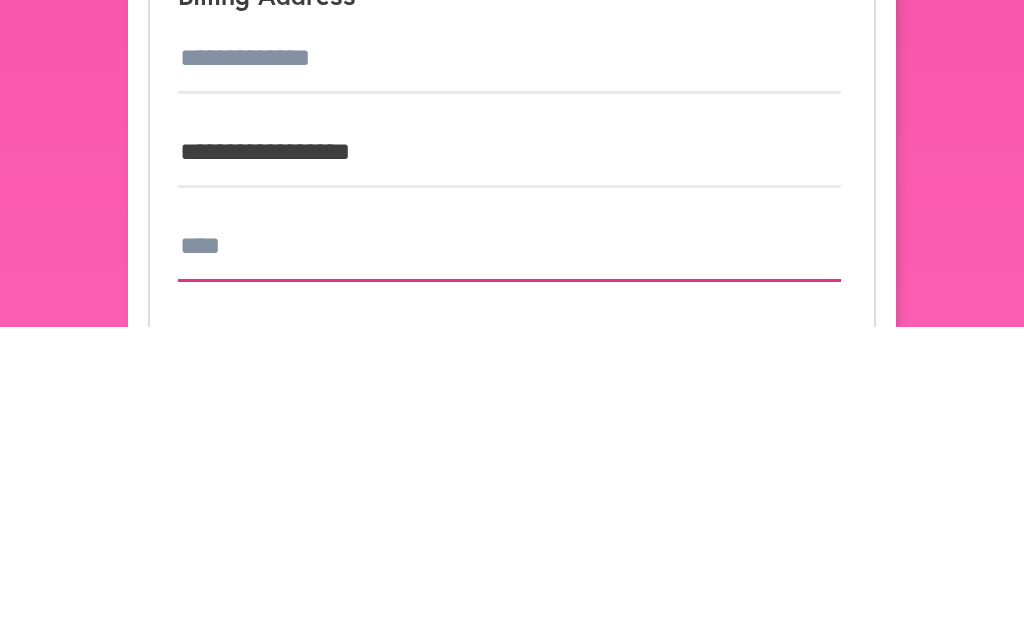 click at bounding box center (509, 551) 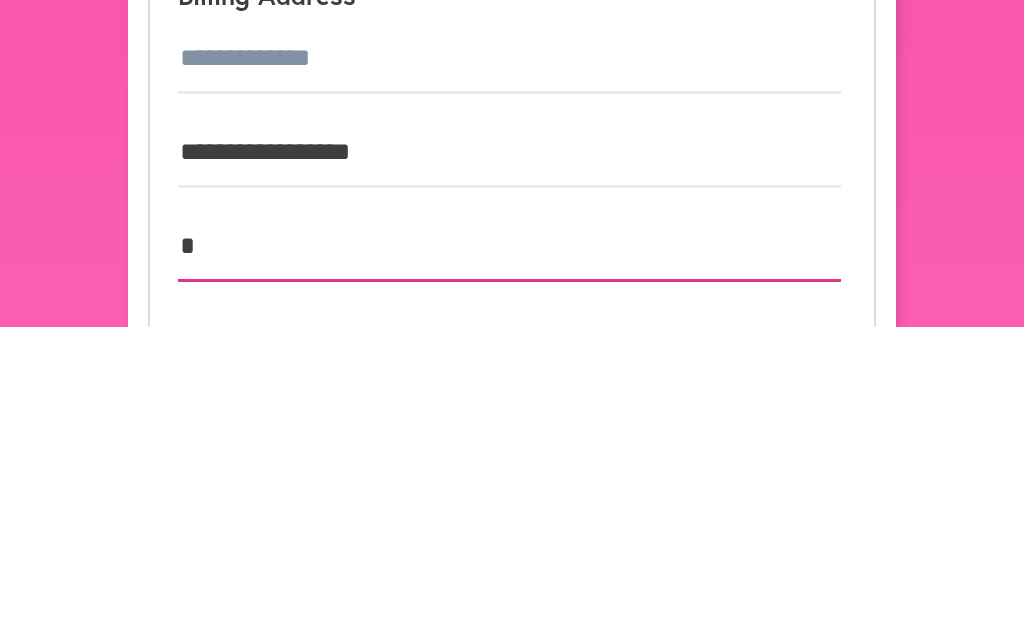 scroll, scrollTop: 1739, scrollLeft: 0, axis: vertical 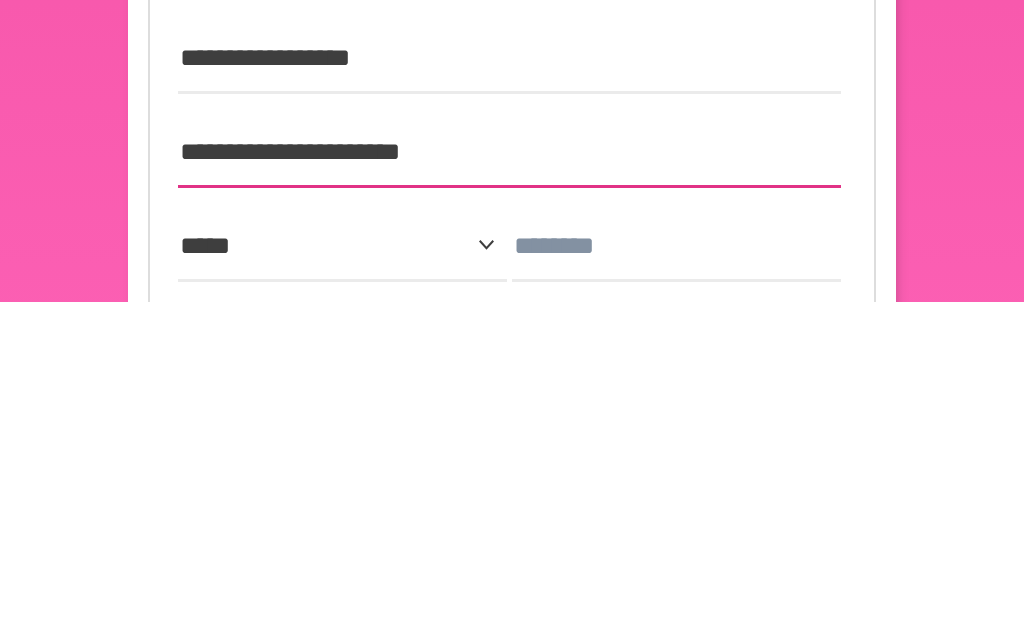 type on "**********" 